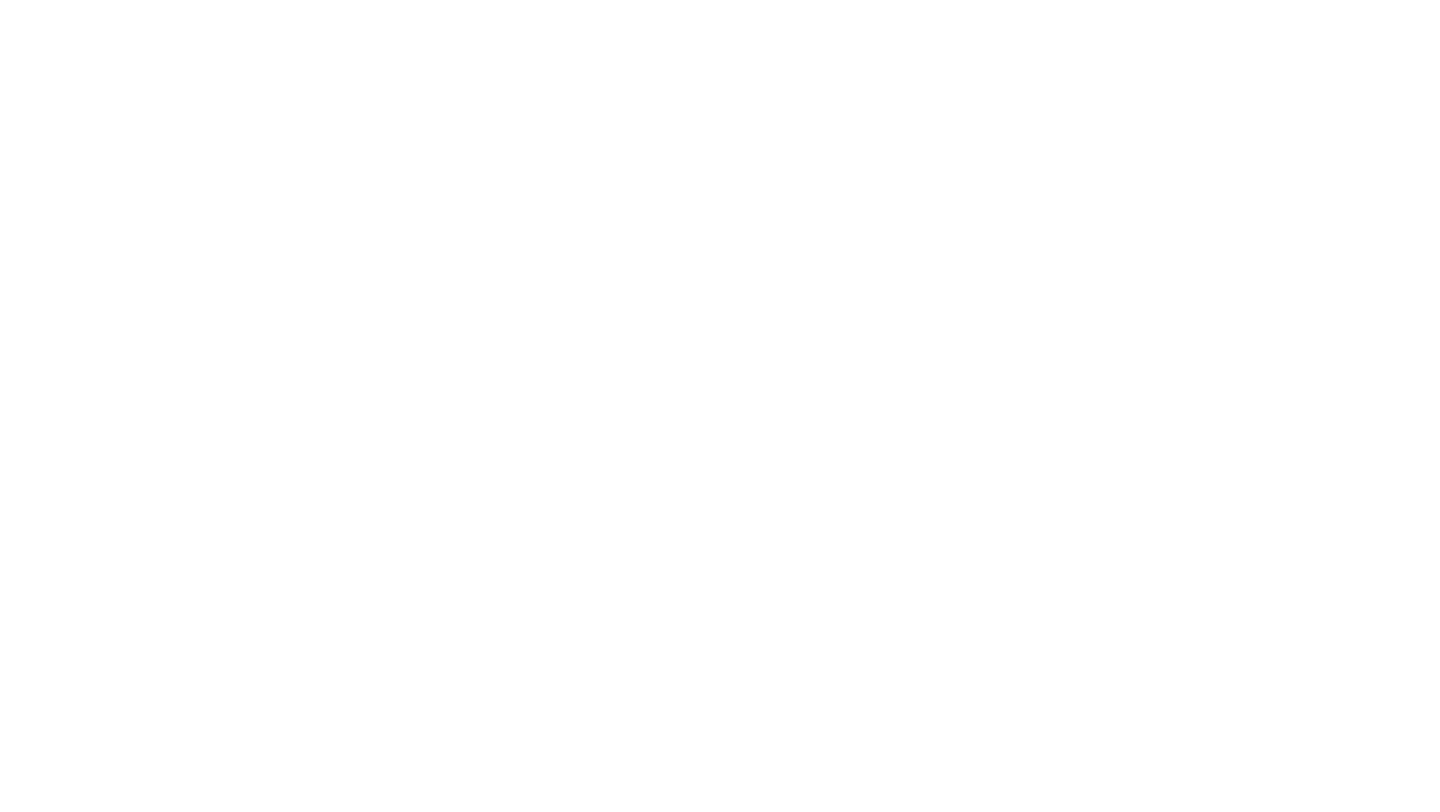 scroll, scrollTop: 0, scrollLeft: 0, axis: both 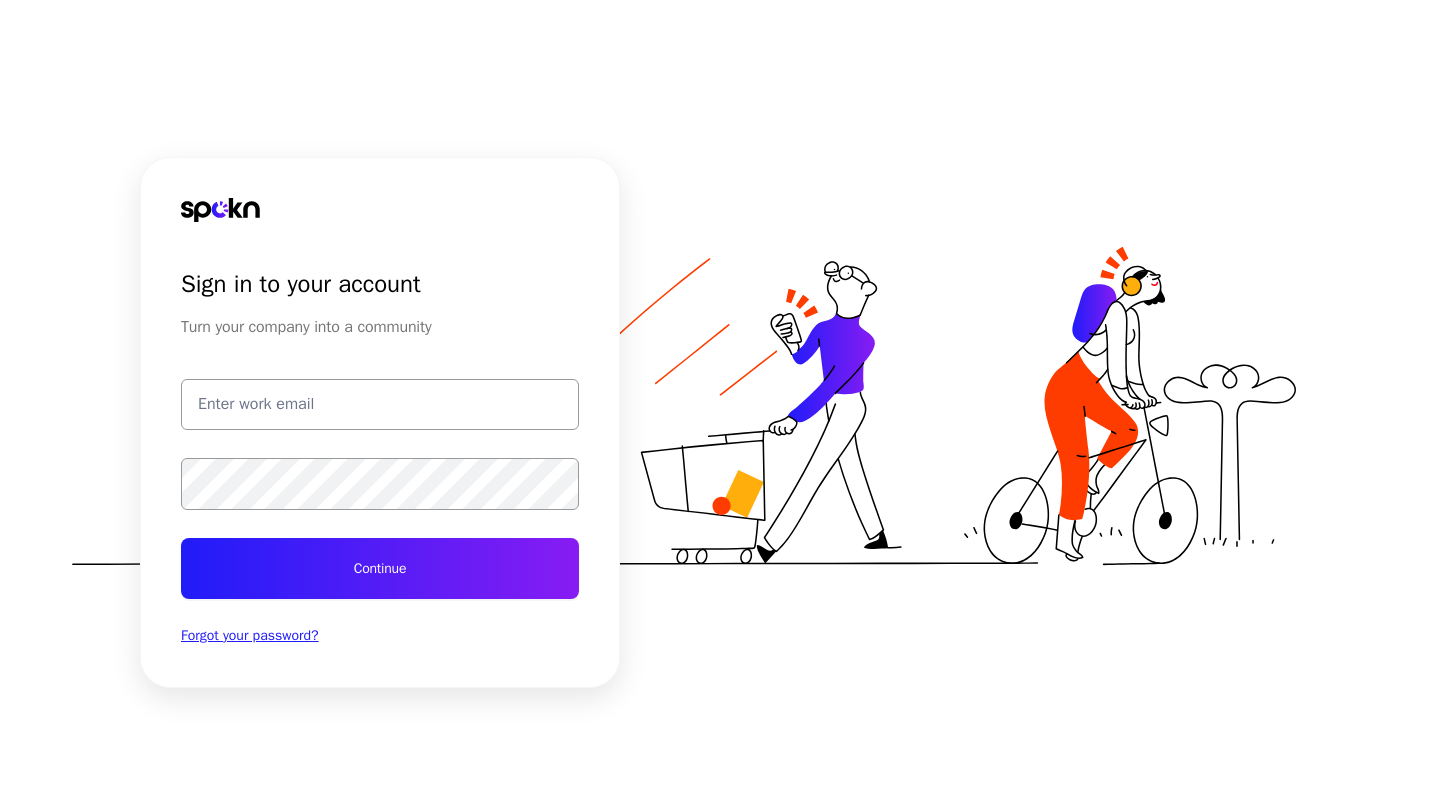 type on "test@getspokn.com" 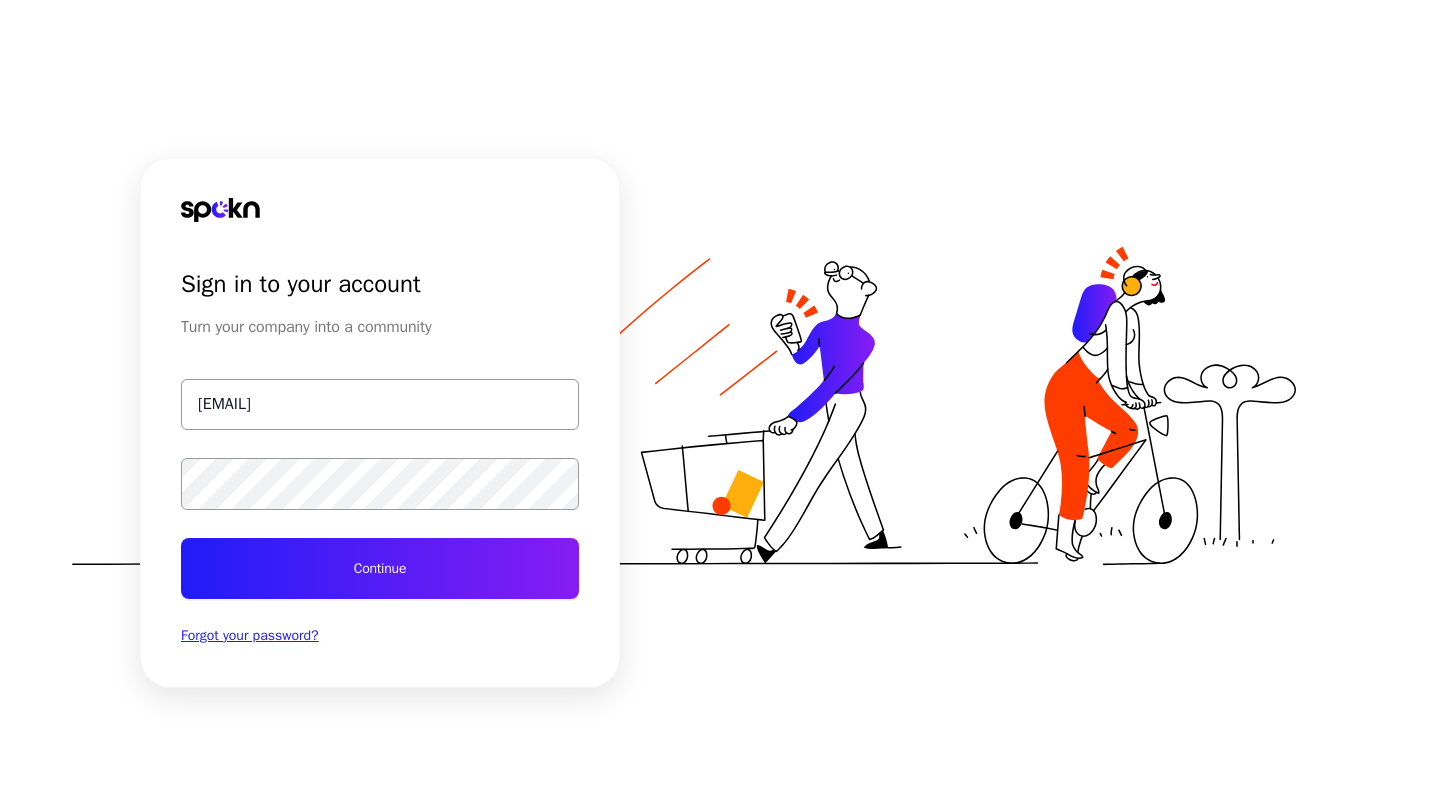 click on "Continue" at bounding box center (380, 568) 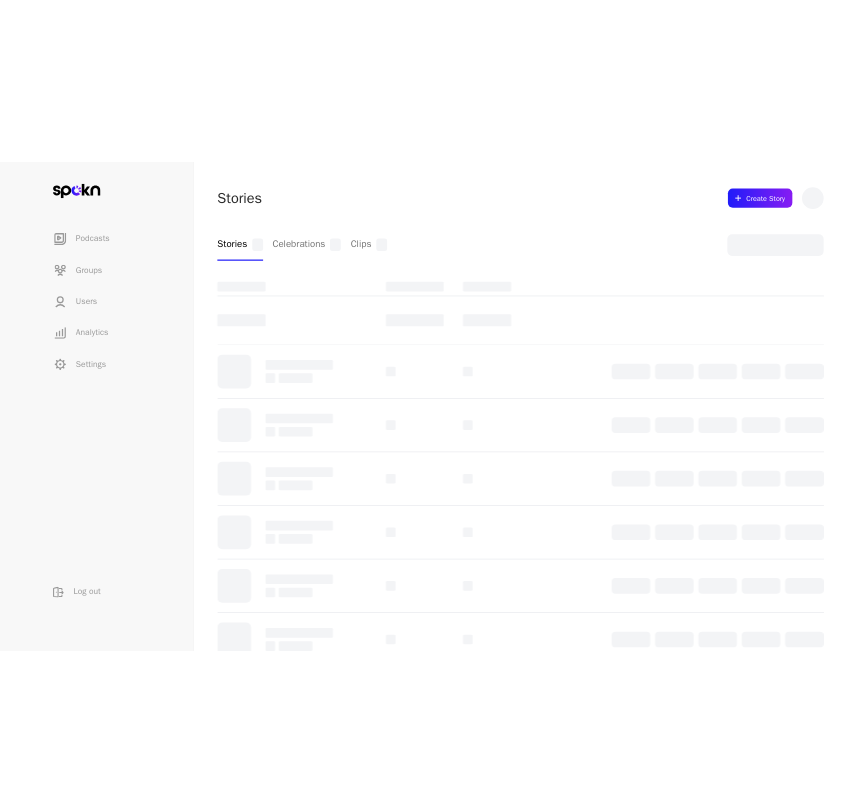 scroll, scrollTop: 0, scrollLeft: 0, axis: both 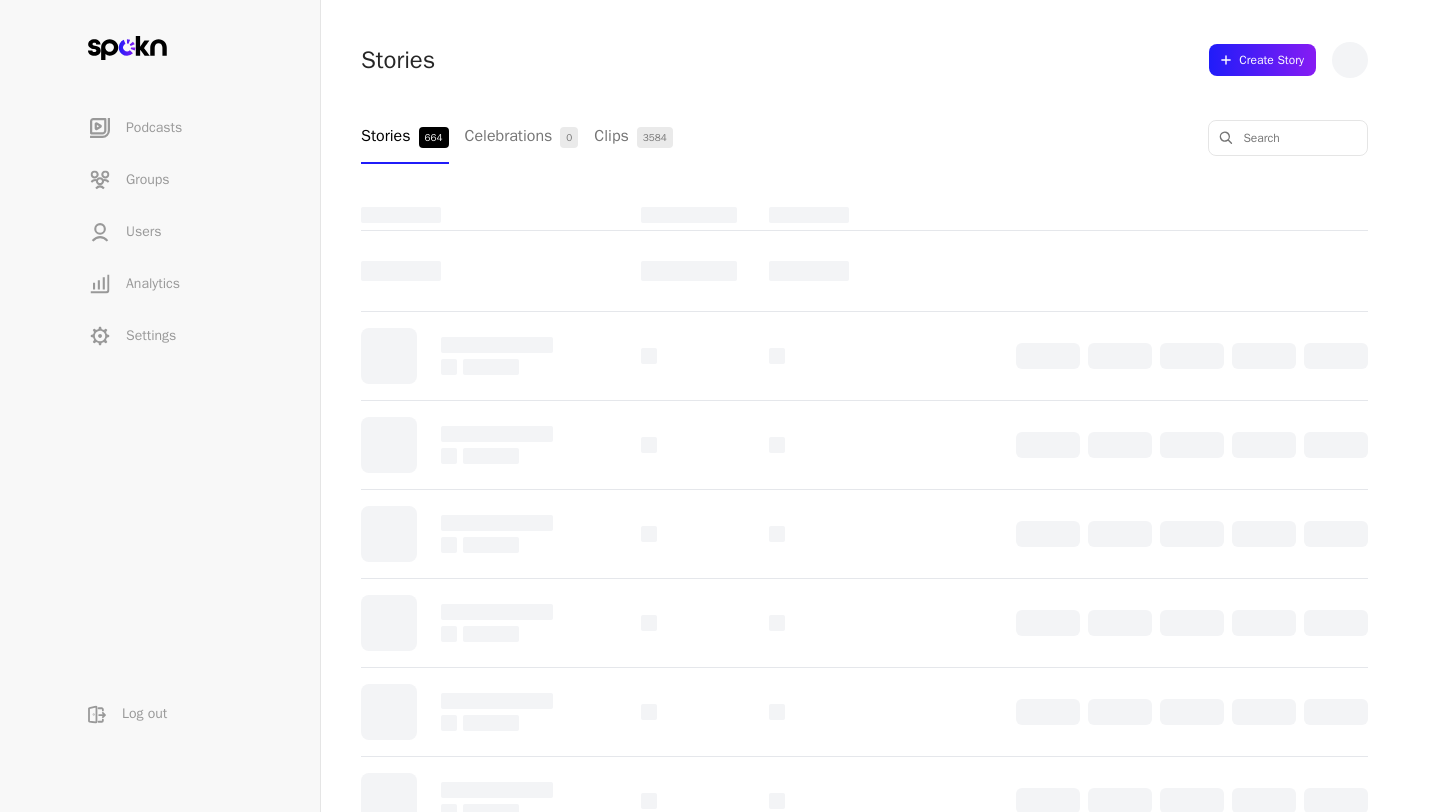click on "Settings" at bounding box center (151, 336) 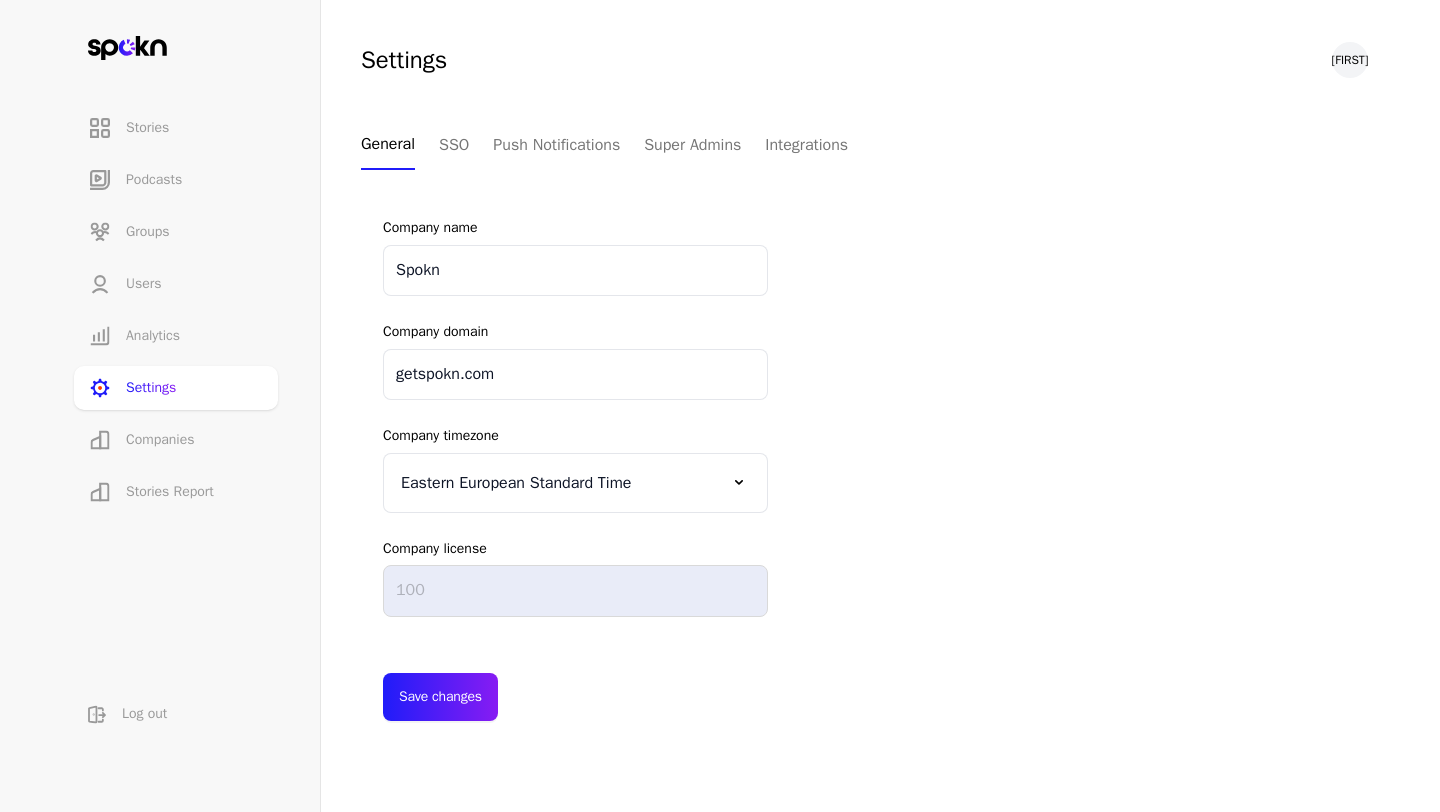 click on "Companies" at bounding box center [160, 440] 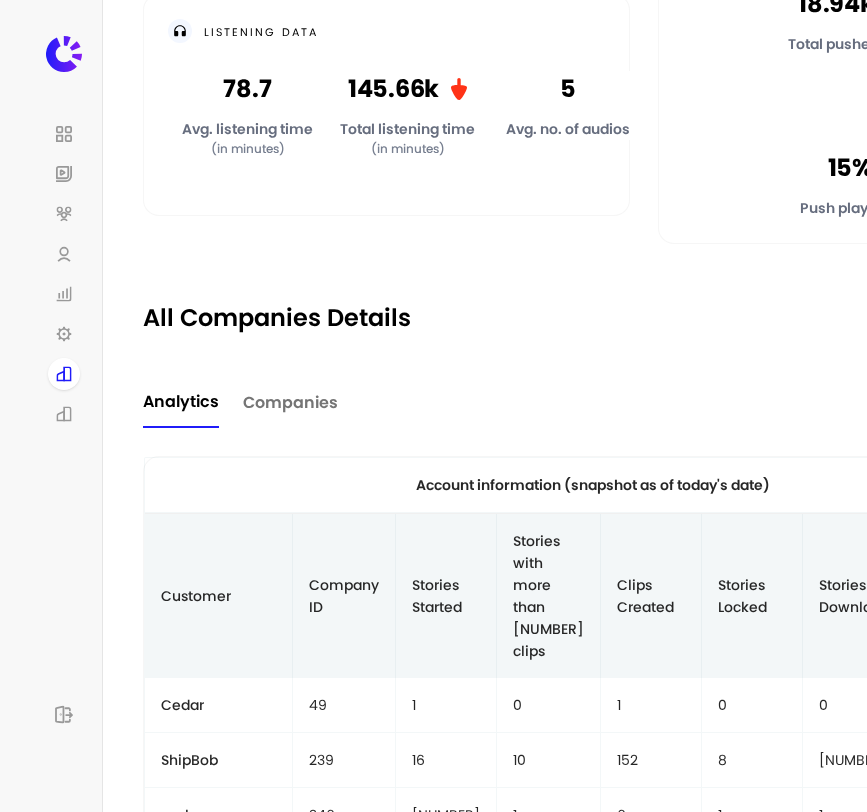 scroll, scrollTop: 446, scrollLeft: 0, axis: vertical 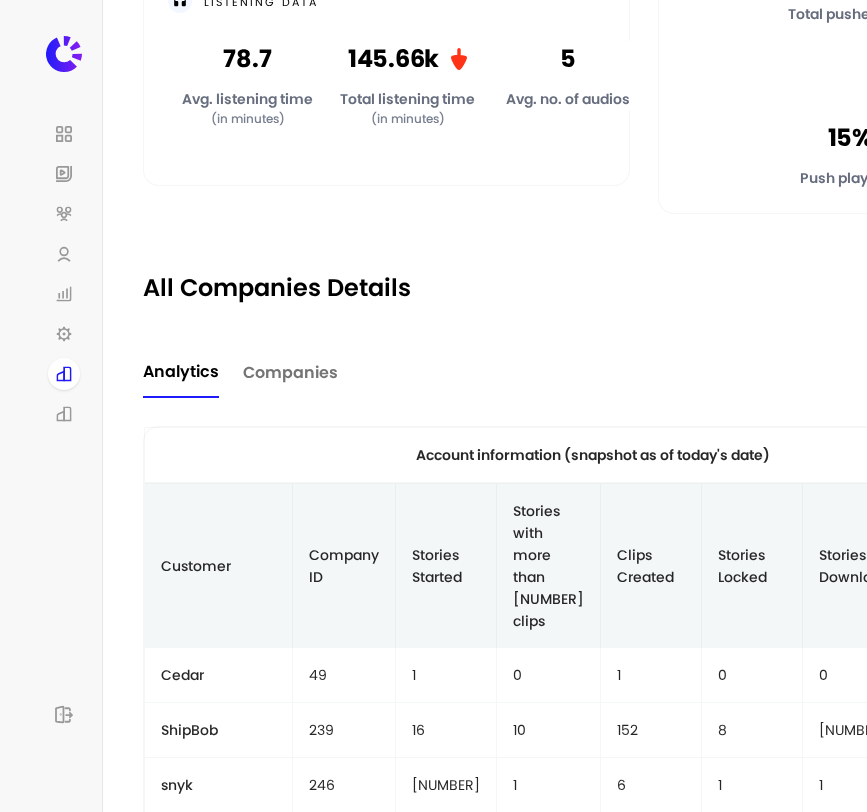 click on "Companies" at bounding box center [290, 373] 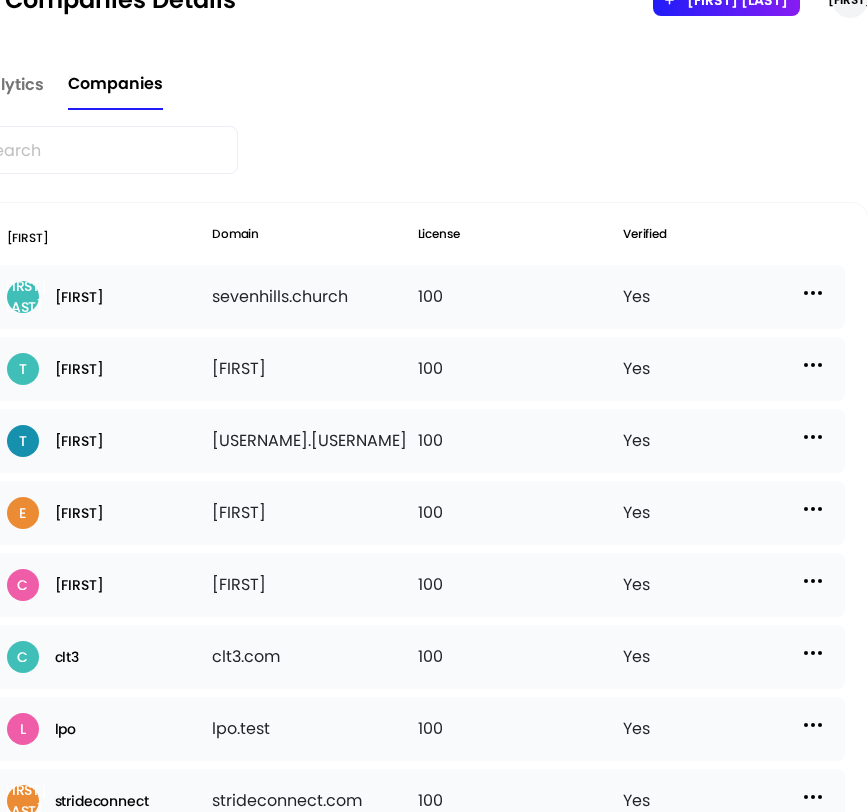 scroll, scrollTop: 734, scrollLeft: 0, axis: vertical 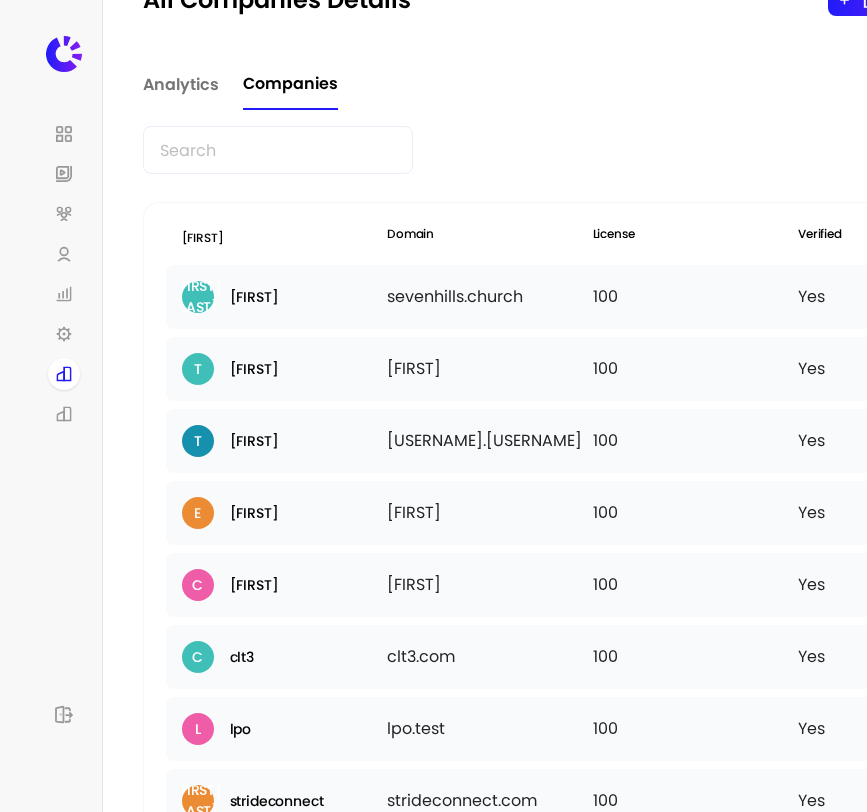 click at bounding box center (278, 150) 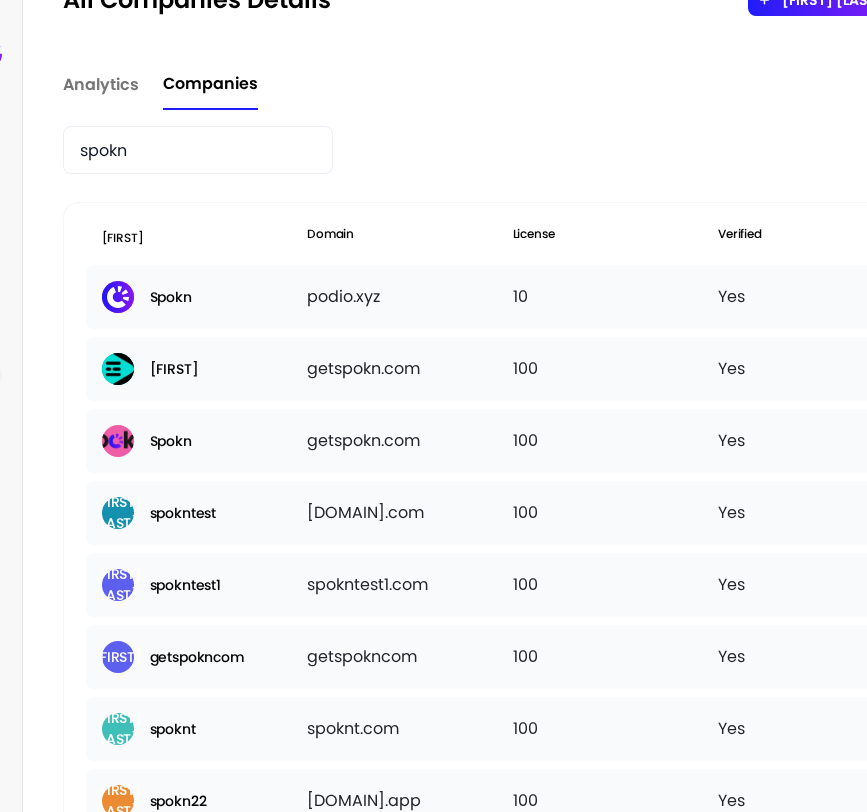 scroll, scrollTop: 734, scrollLeft: 175, axis: both 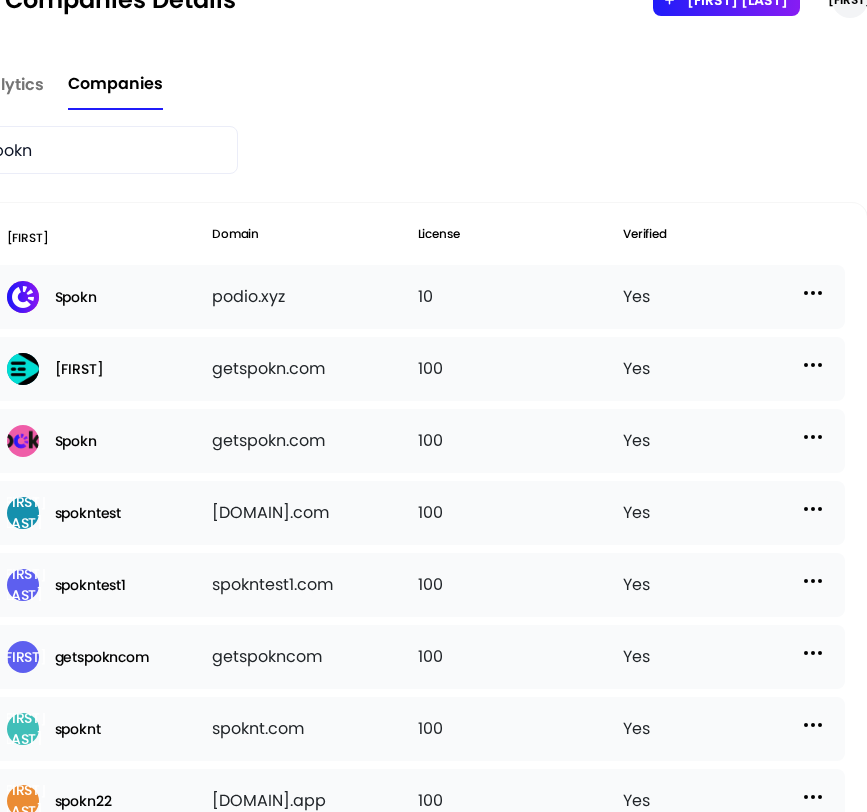 type on "spokn" 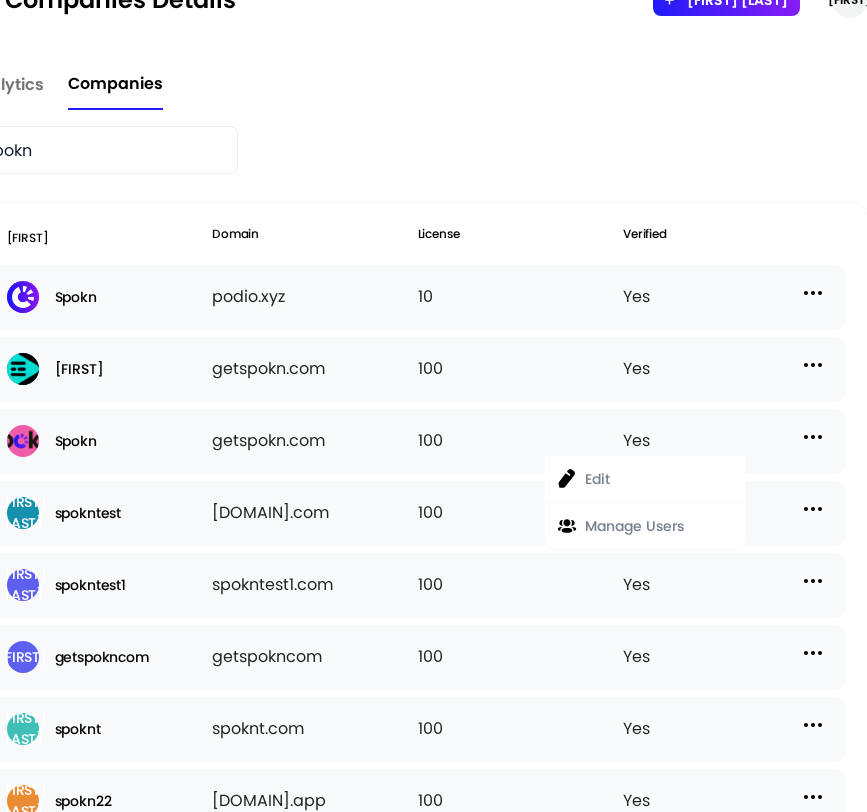 click on "Manage Users" at bounding box center (634, 526) 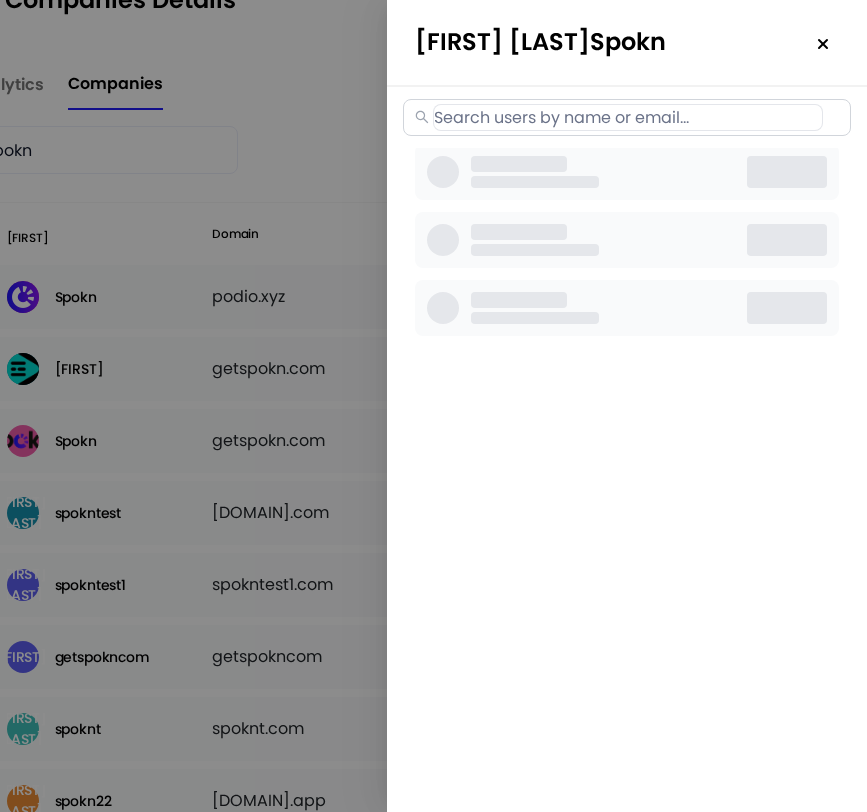 click at bounding box center [833, 117] 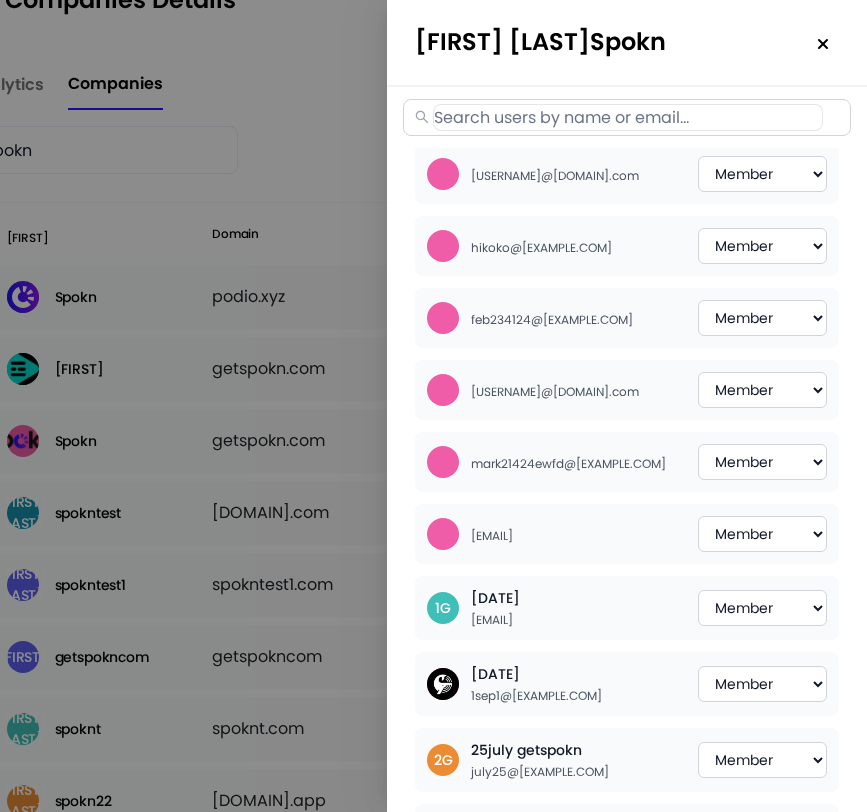 click at bounding box center [628, 117] 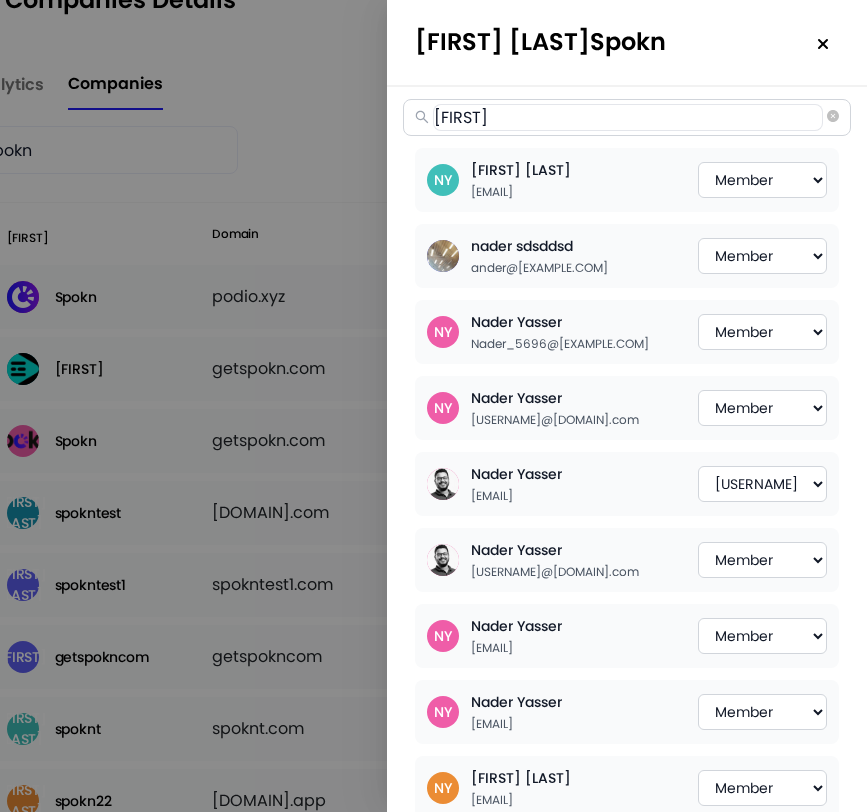 scroll, scrollTop: 171, scrollLeft: 0, axis: vertical 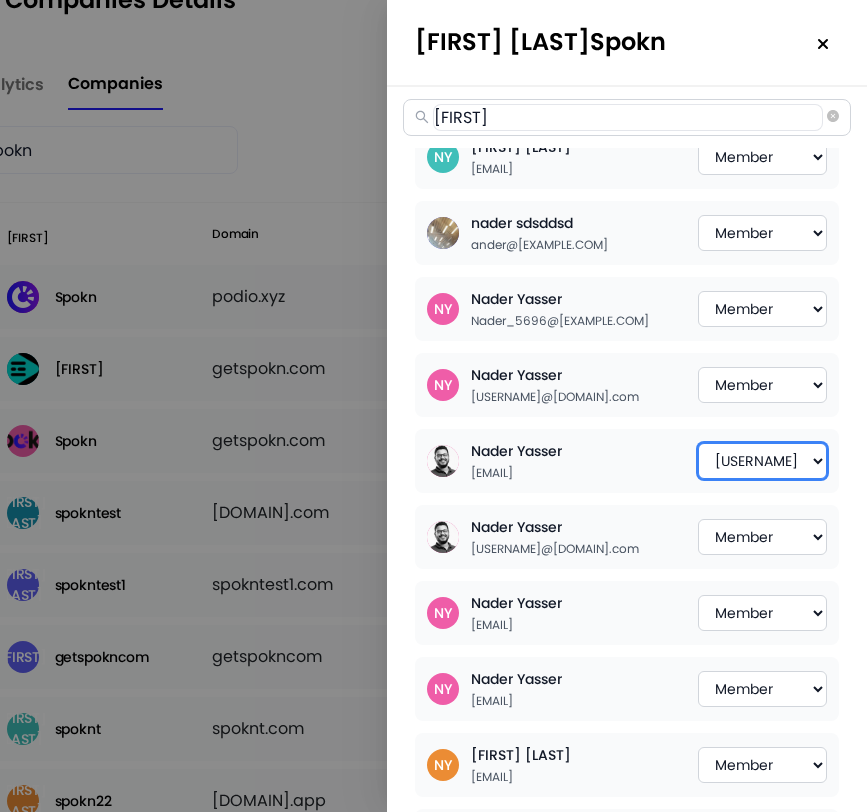 click on "Member Creator Admin" at bounding box center (762, 461) 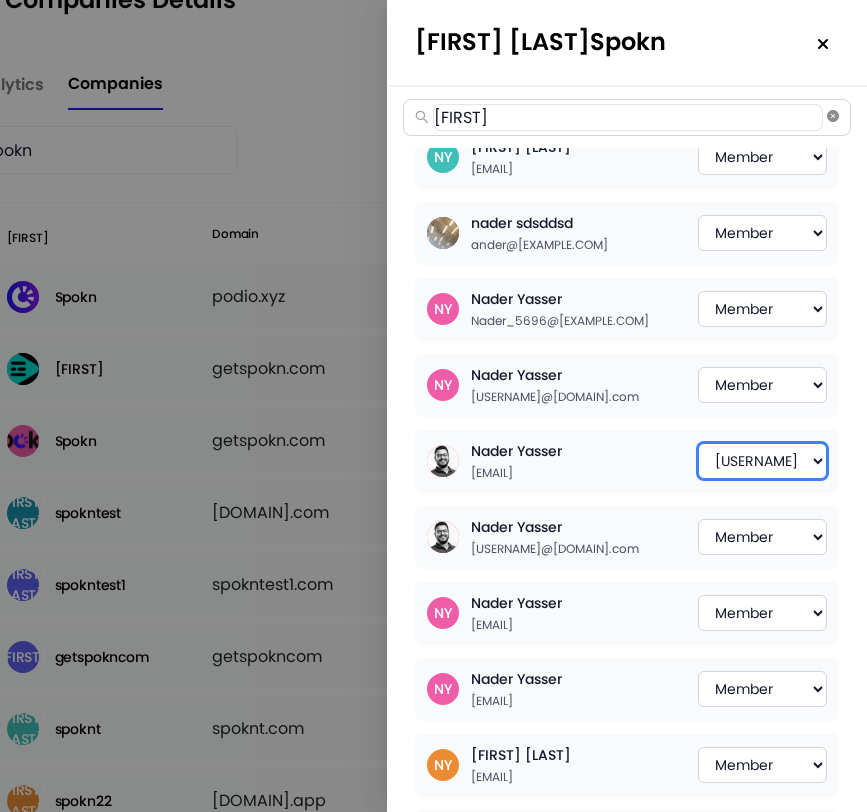 click 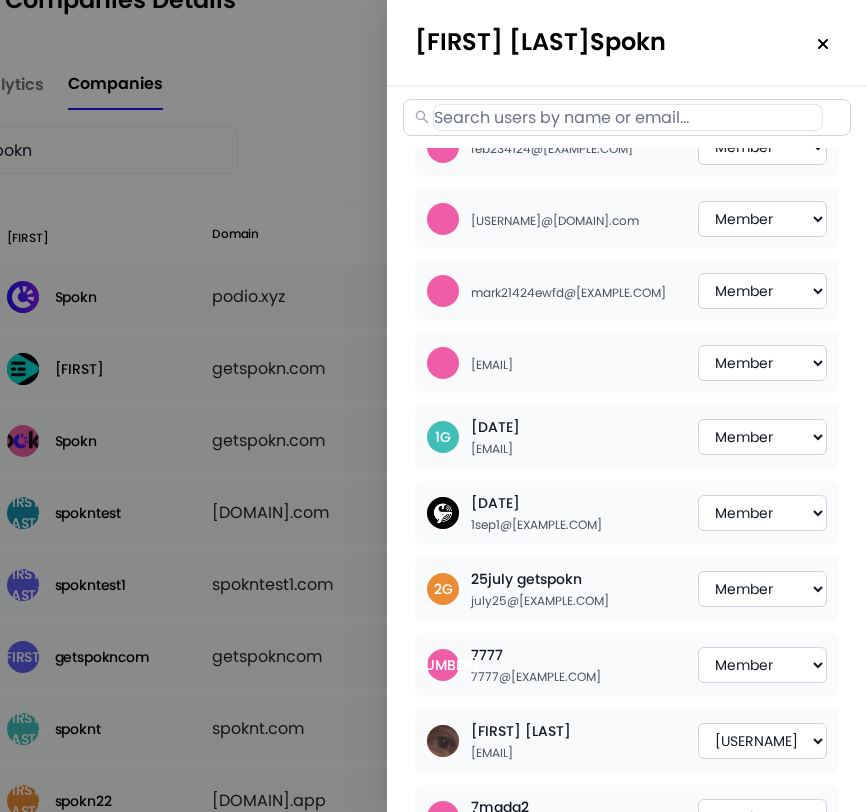click at bounding box center [628, 117] 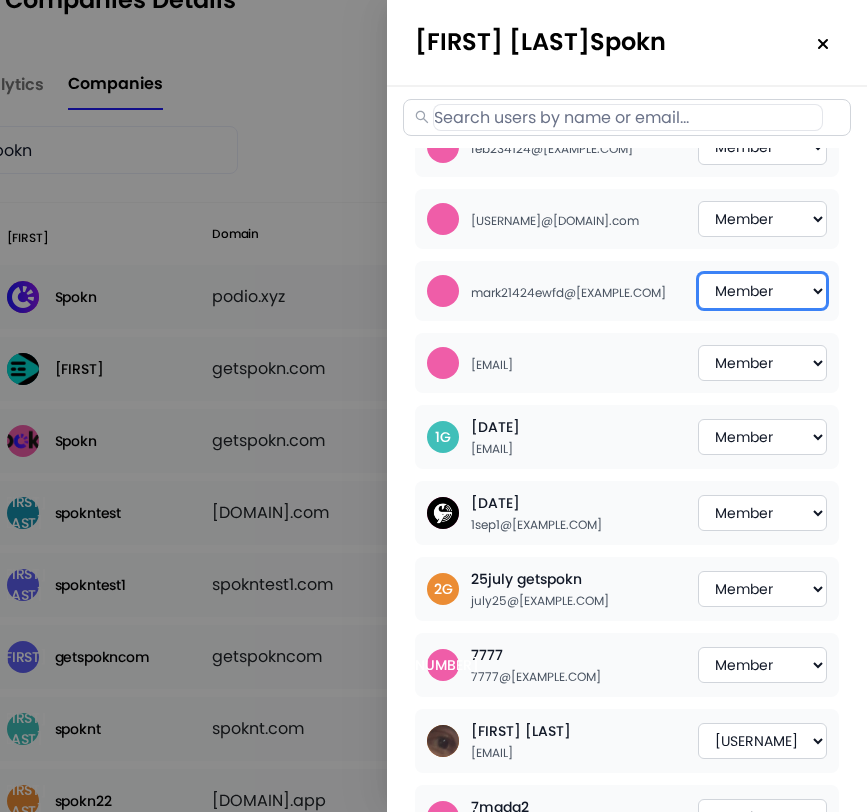 click on "Member Creator Admin" at bounding box center [762, 291] 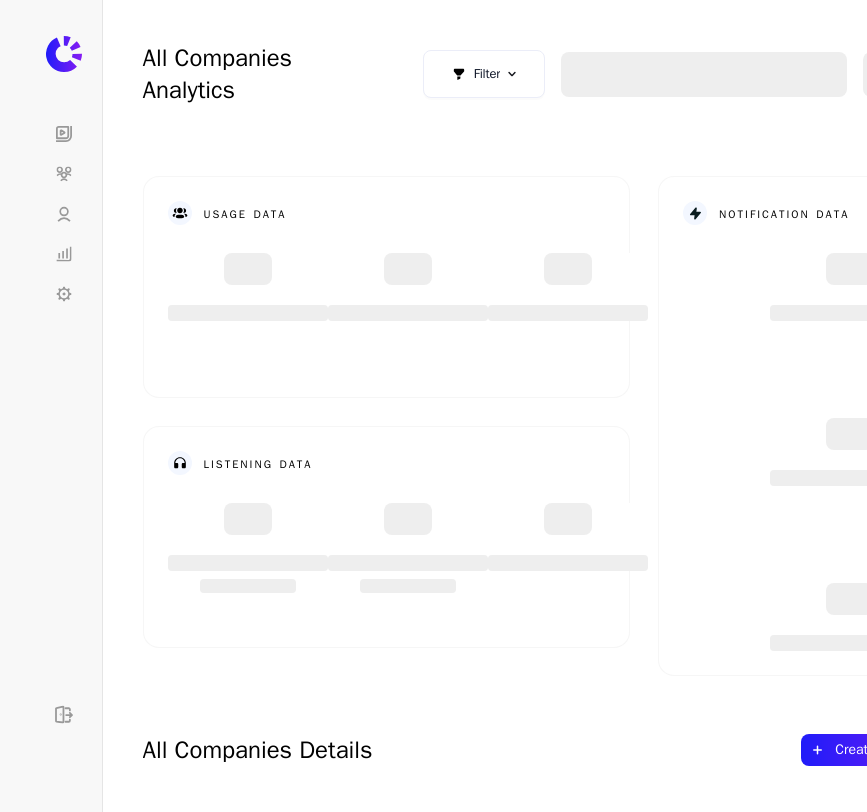 scroll, scrollTop: 0, scrollLeft: 0, axis: both 